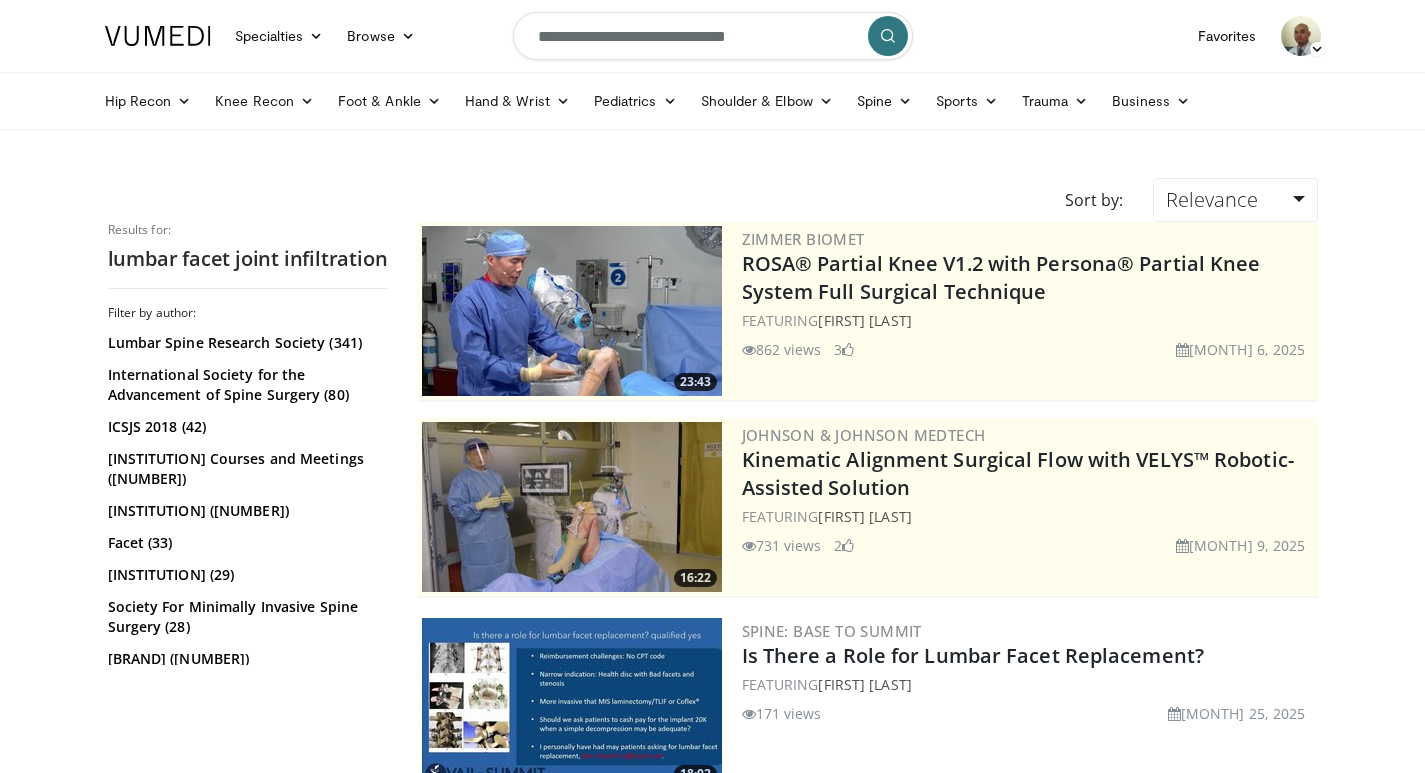 scroll, scrollTop: 0, scrollLeft: 0, axis: both 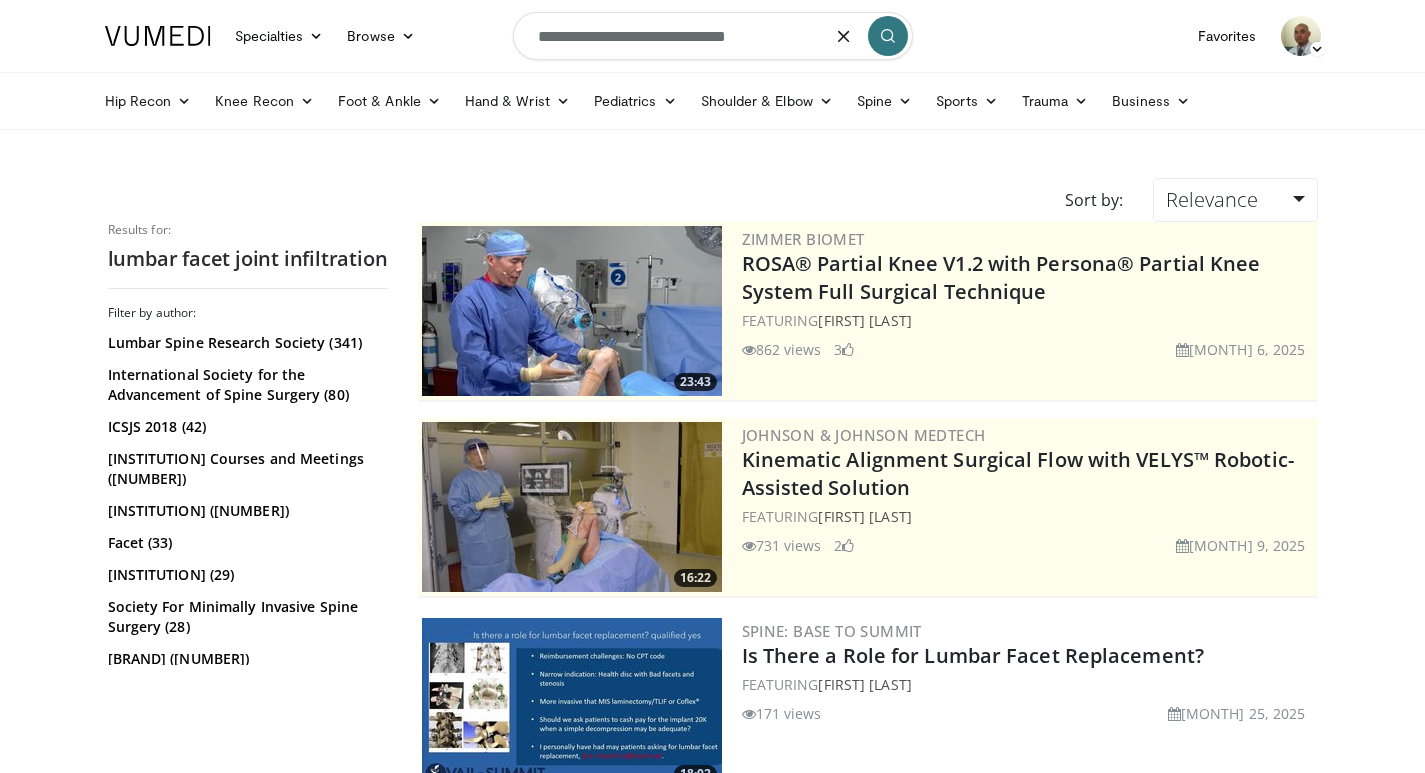 click on "**********" at bounding box center (713, 36) 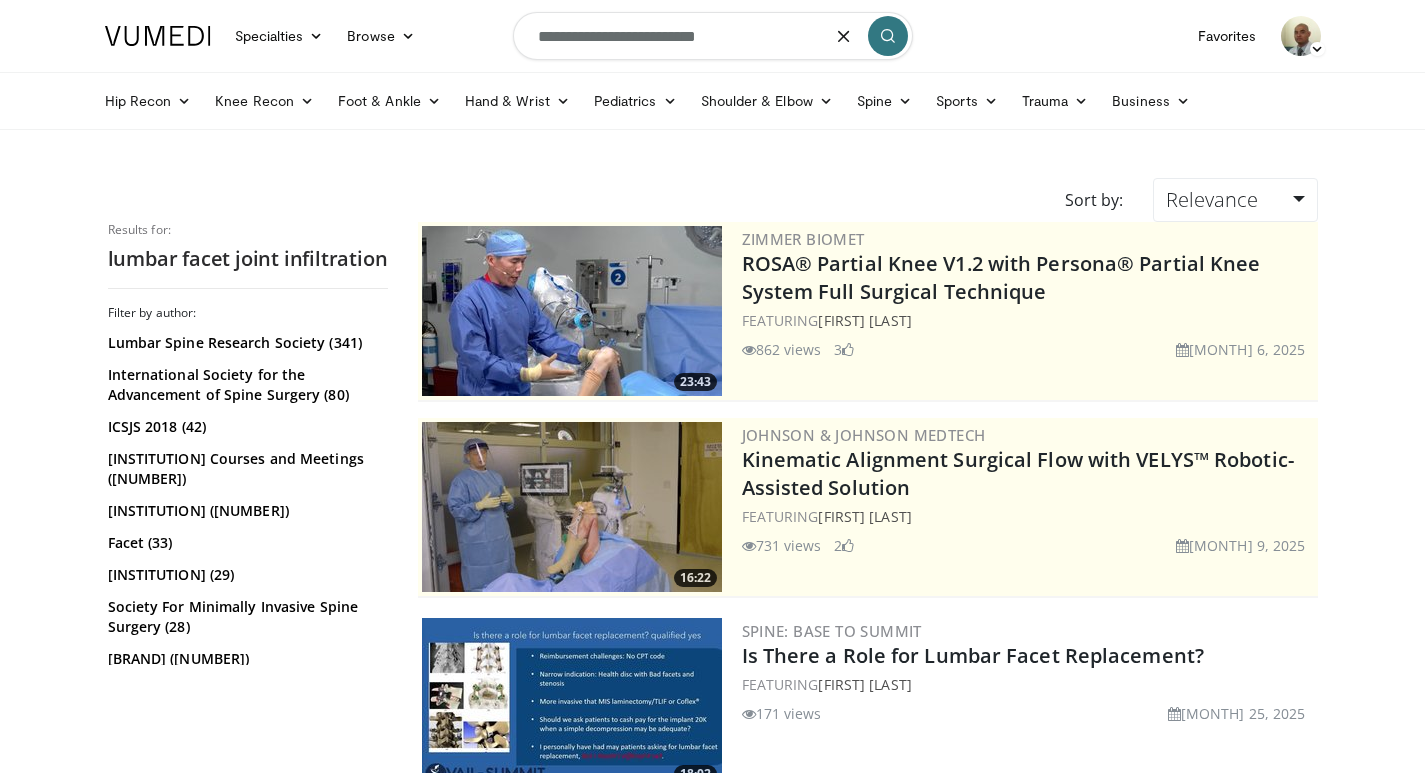 type on "**********" 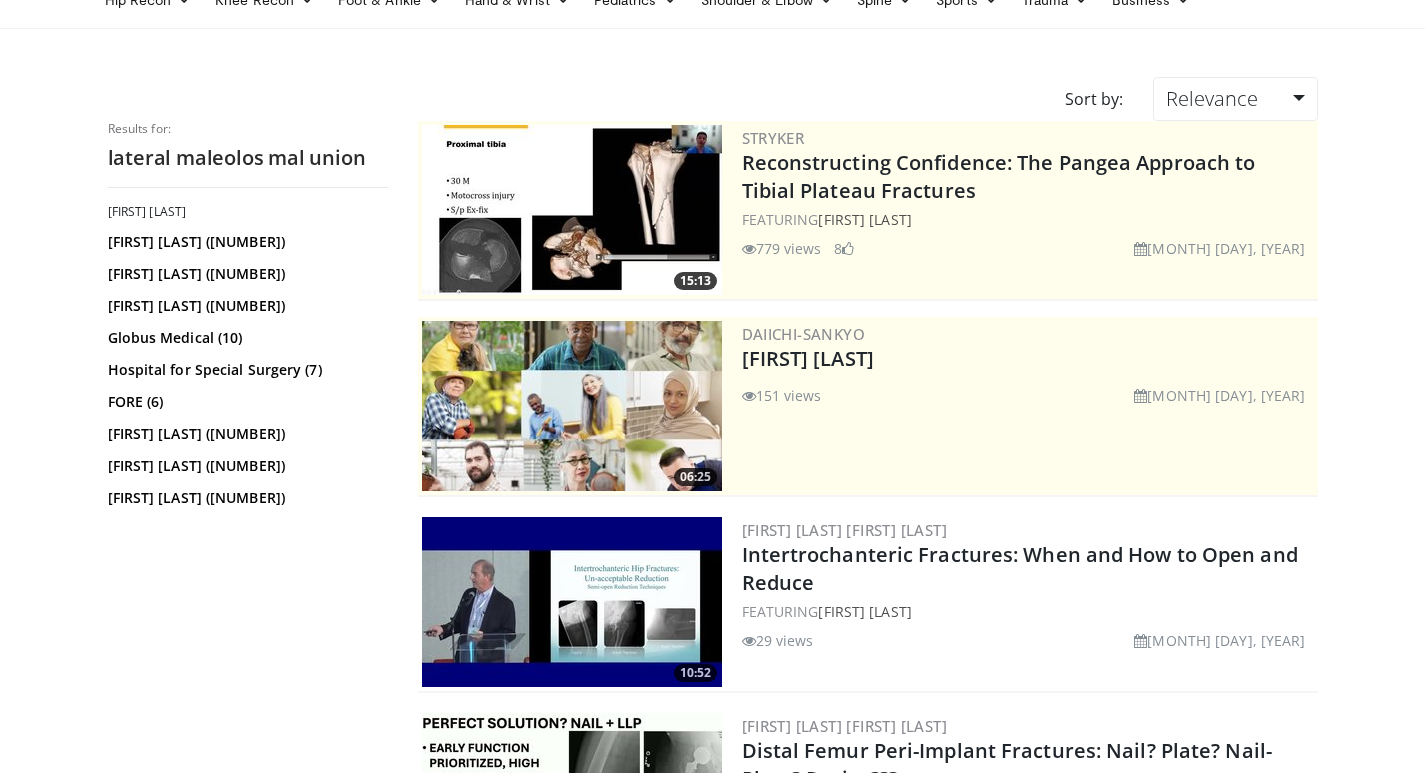 scroll, scrollTop: 0, scrollLeft: 0, axis: both 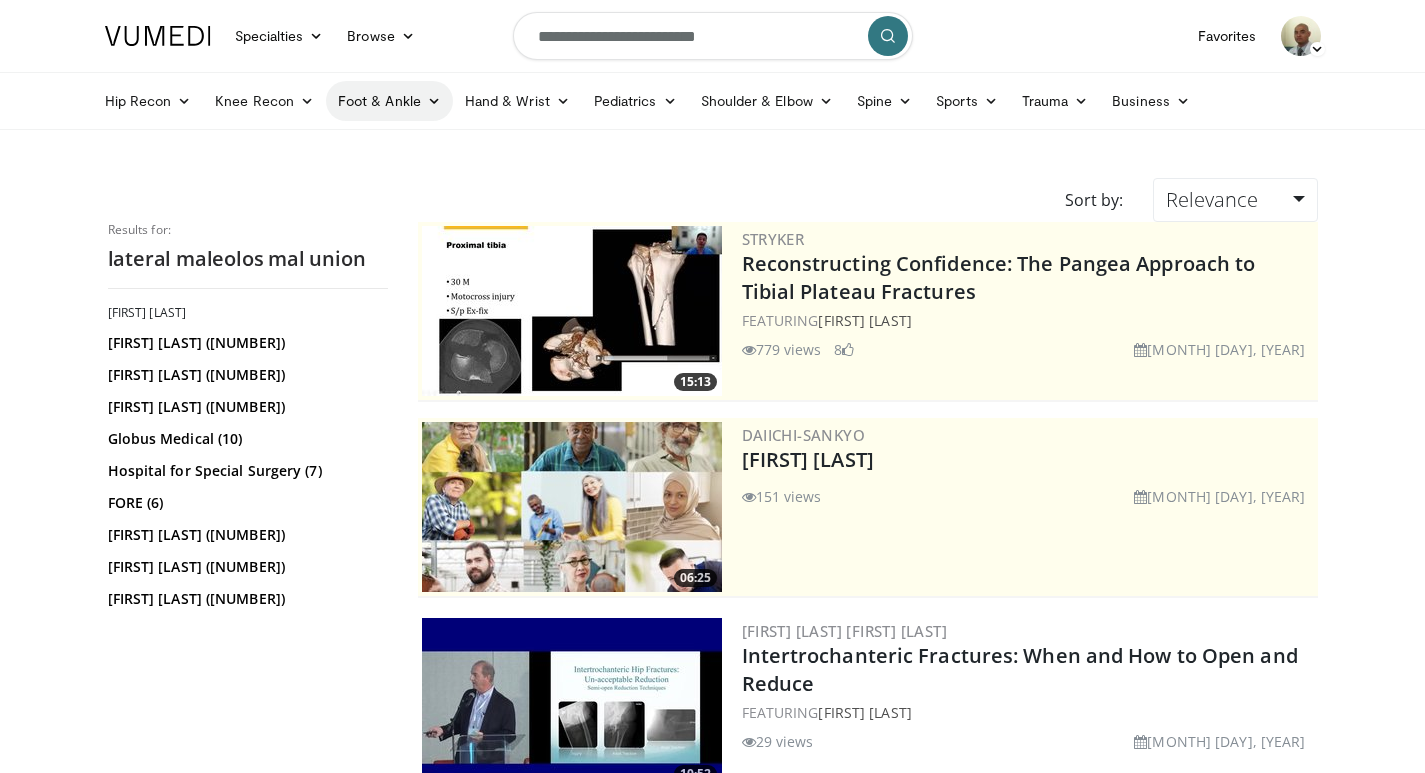 click on "Foot & Ankle" at bounding box center (389, 101) 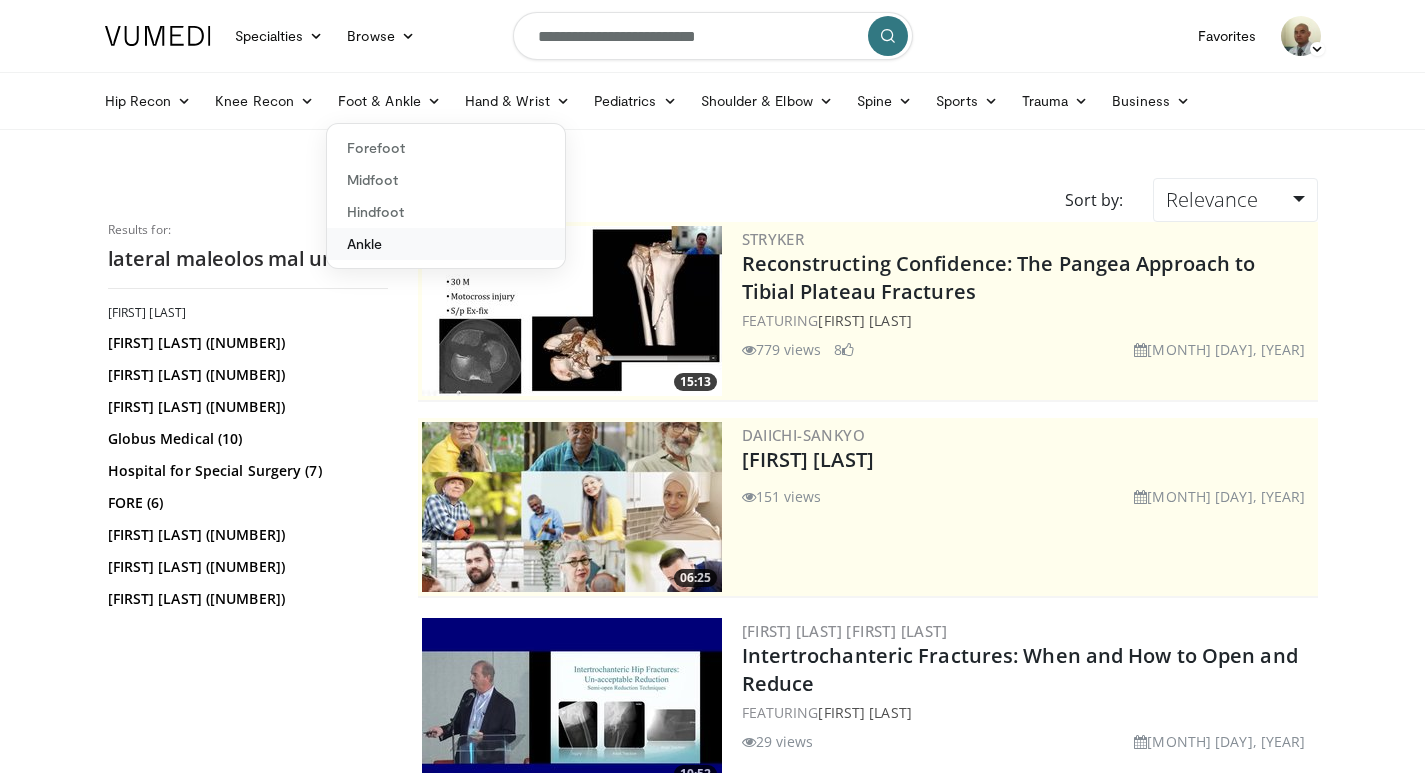 click on "Ankle" at bounding box center [446, 244] 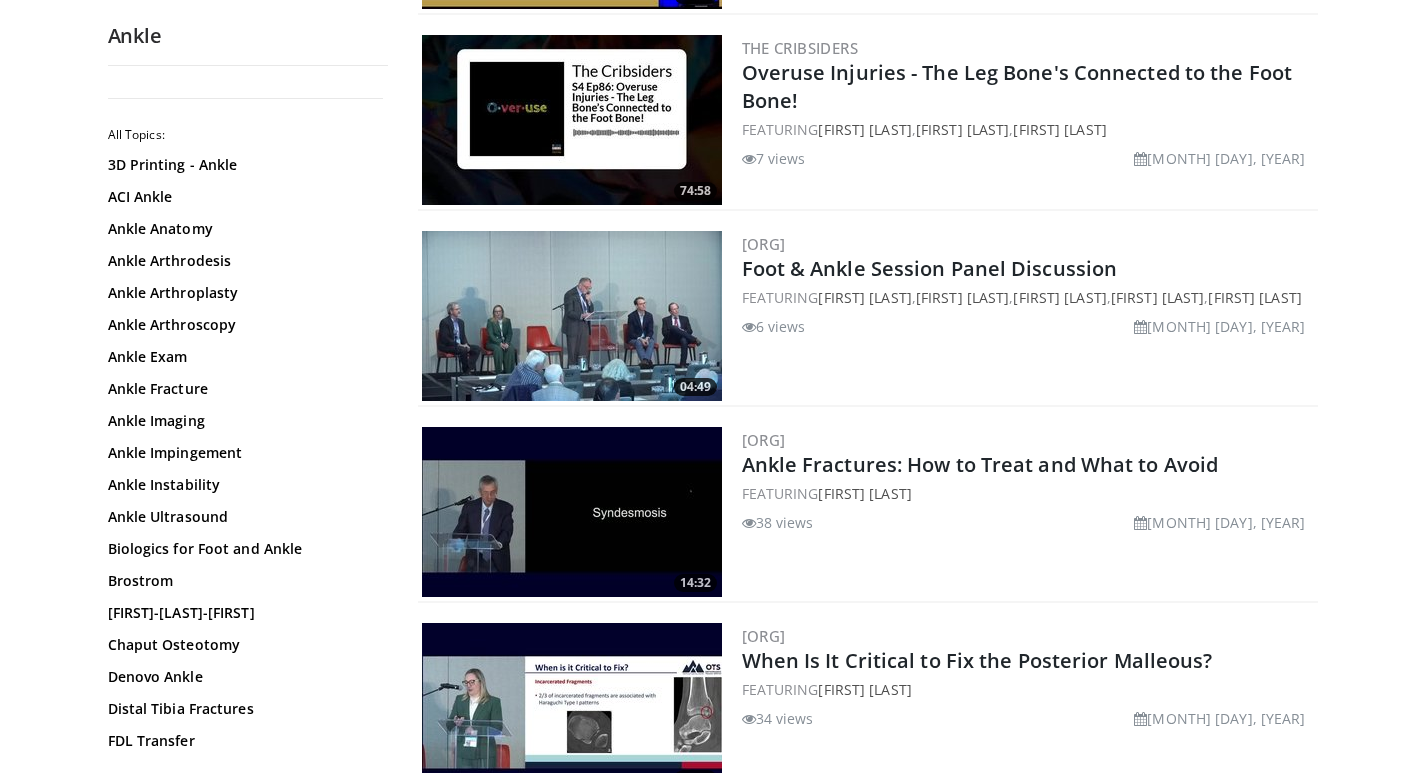 scroll, scrollTop: 700, scrollLeft: 0, axis: vertical 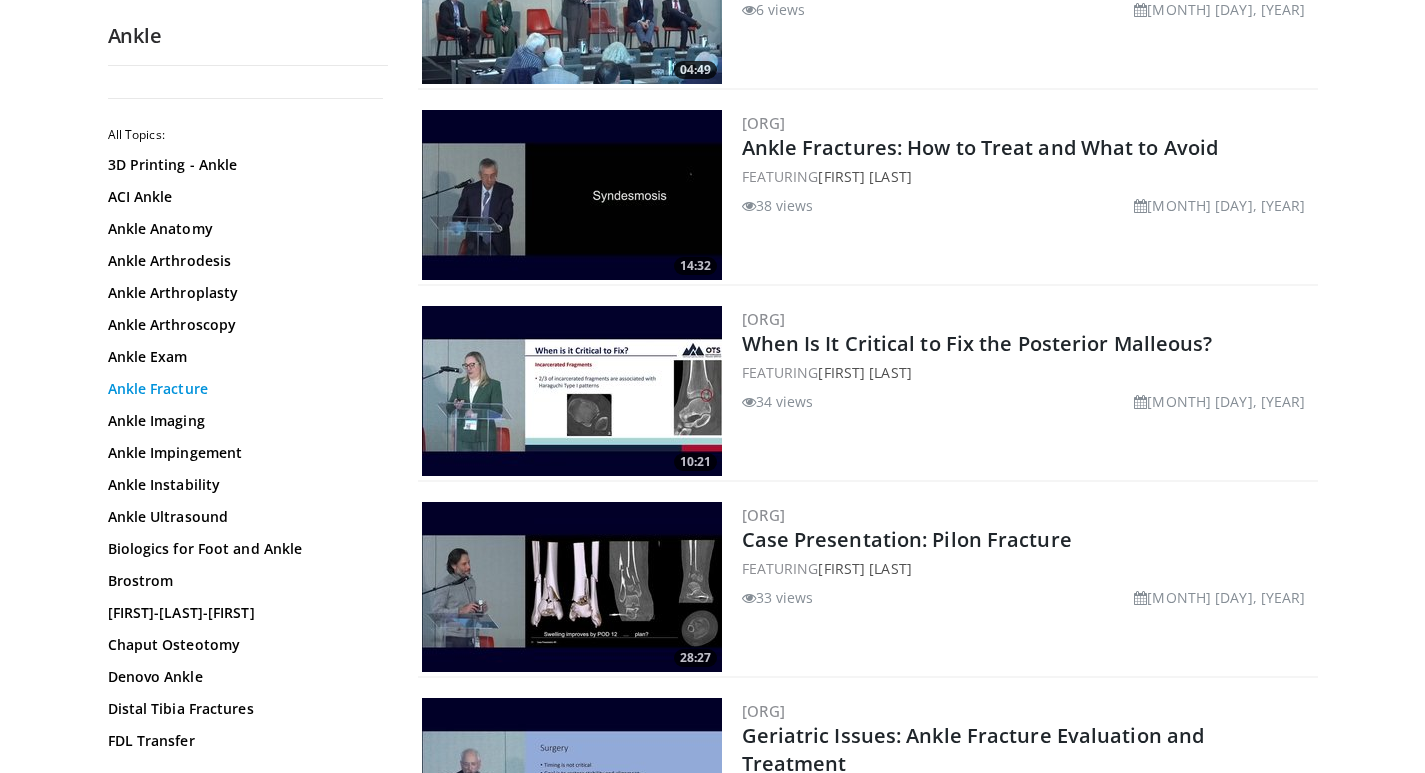 click on "Ankle Fracture" at bounding box center (243, 389) 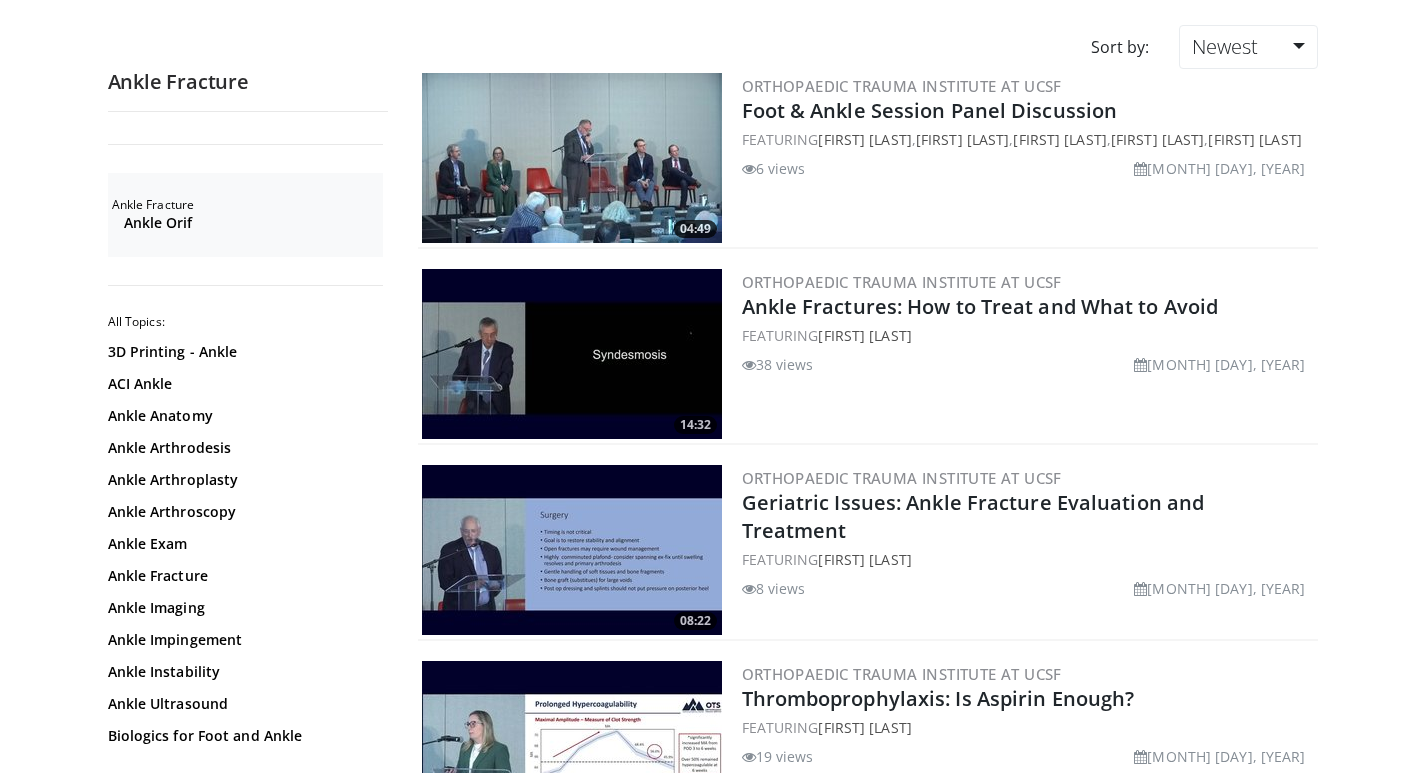 scroll, scrollTop: 200, scrollLeft: 0, axis: vertical 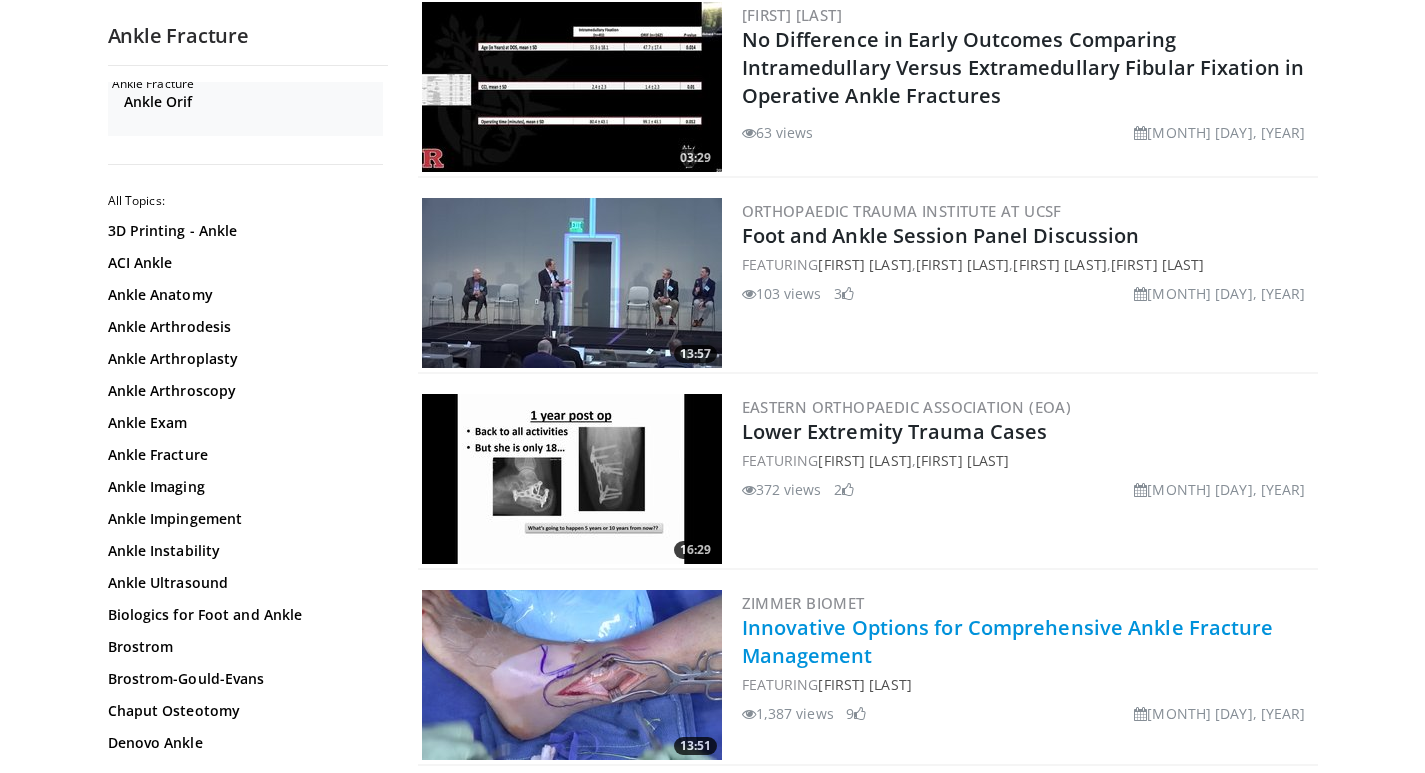 click on "Innovative Options for Comprehensive Ankle Fracture Management" at bounding box center [1008, 641] 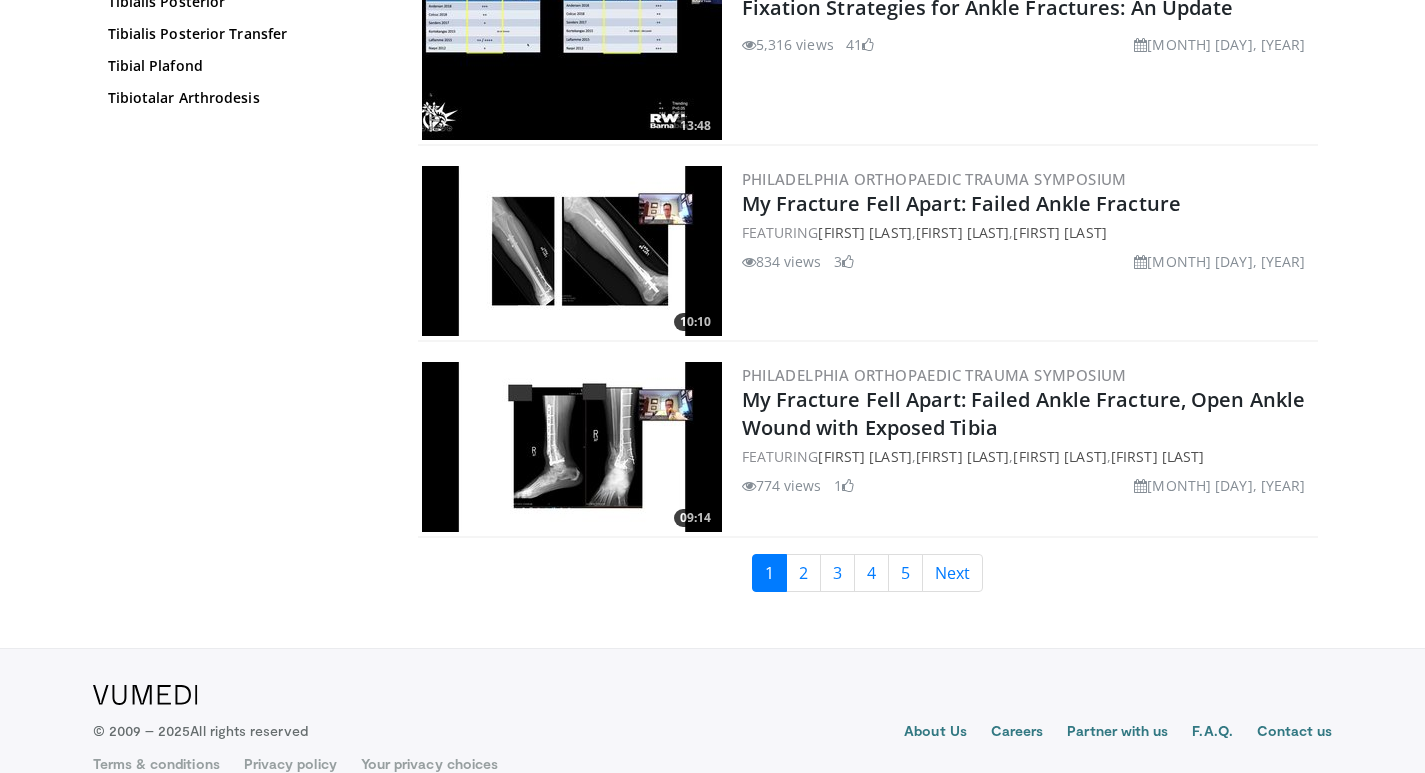 scroll, scrollTop: 4600, scrollLeft: 0, axis: vertical 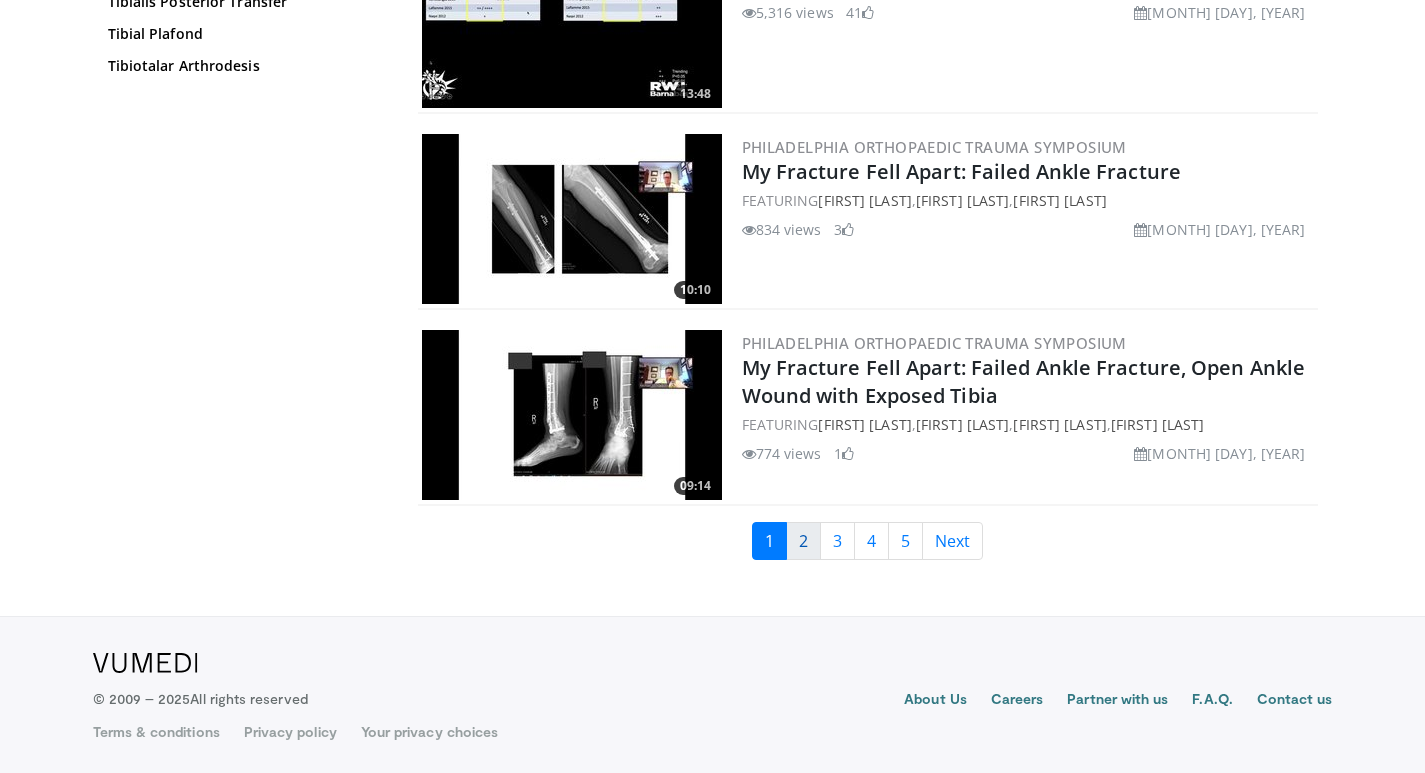 click on "2" at bounding box center [803, 541] 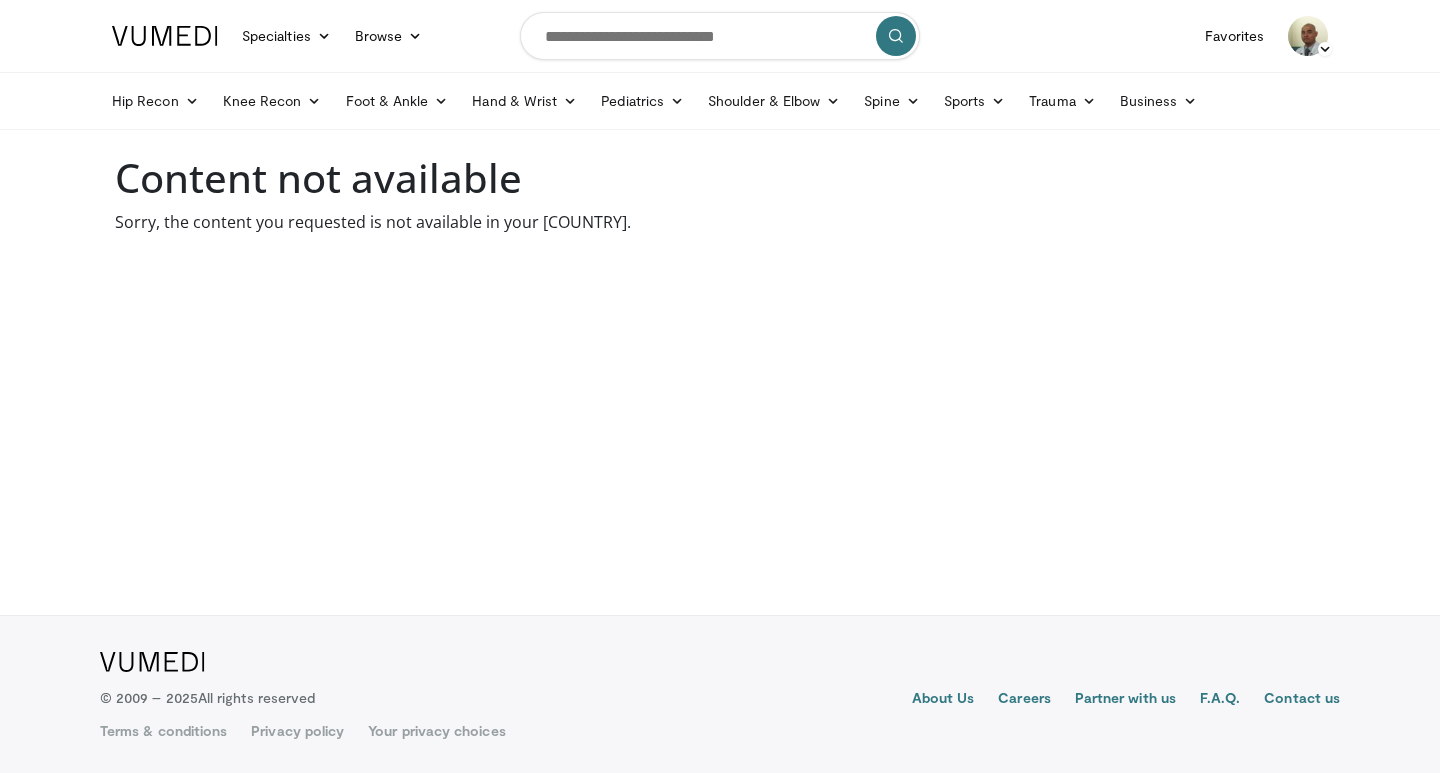 scroll, scrollTop: 0, scrollLeft: 0, axis: both 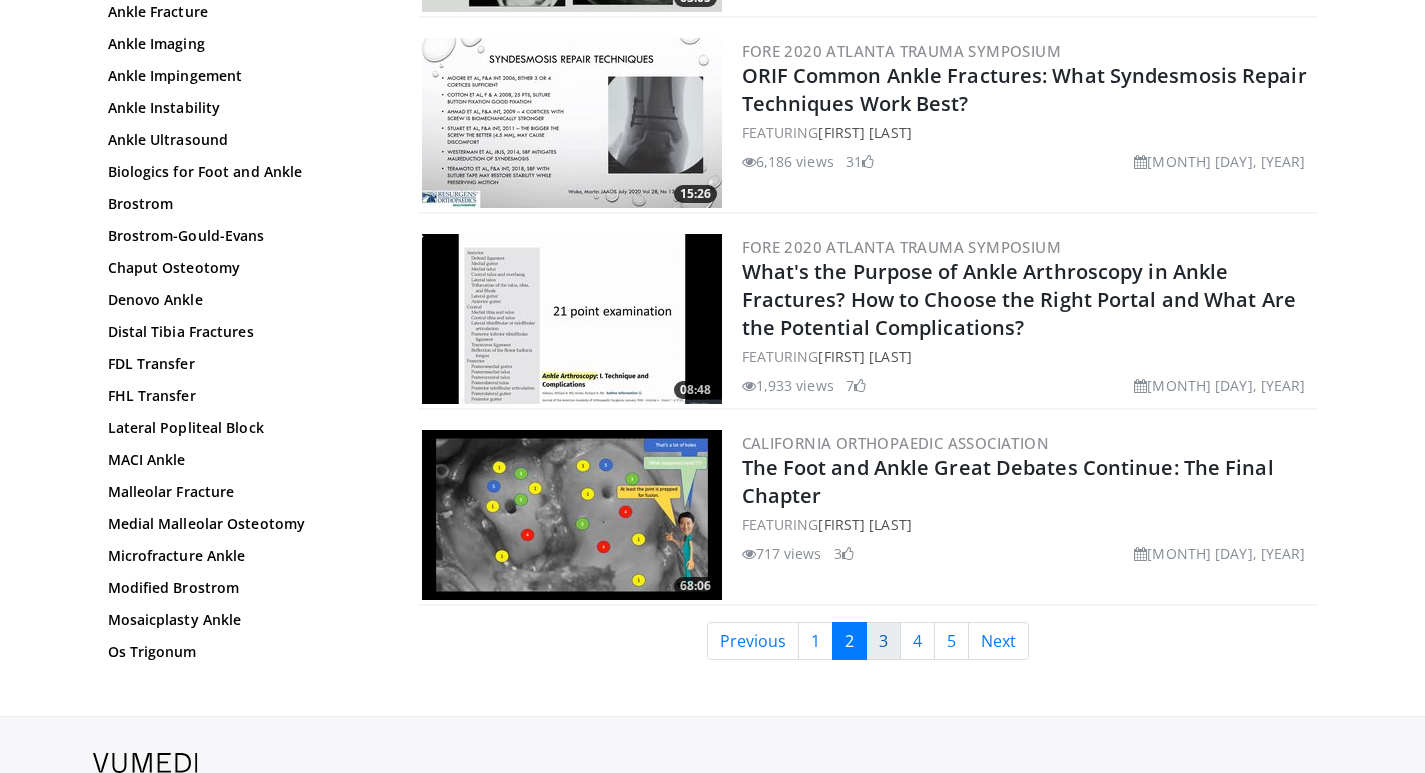 click on "3" at bounding box center [883, 641] 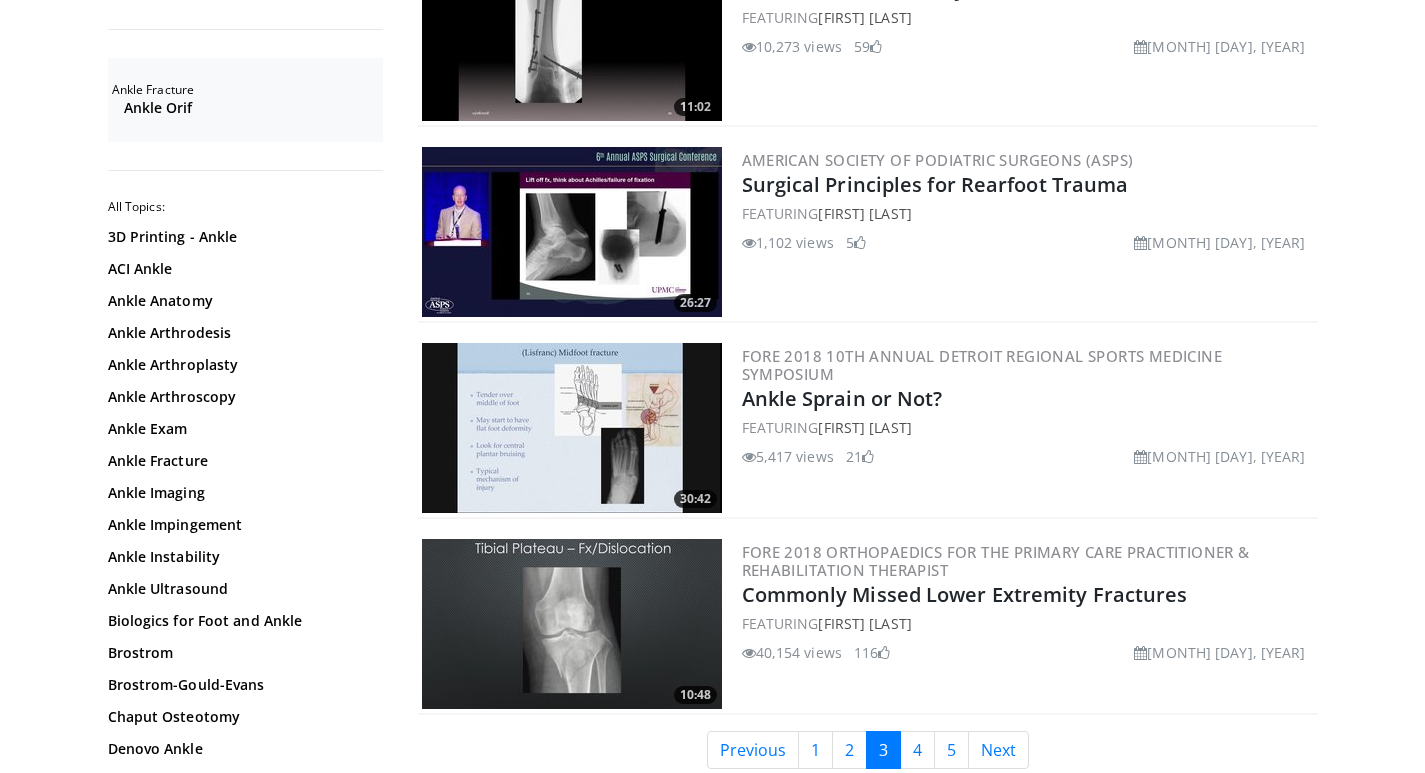 scroll, scrollTop: 4500, scrollLeft: 0, axis: vertical 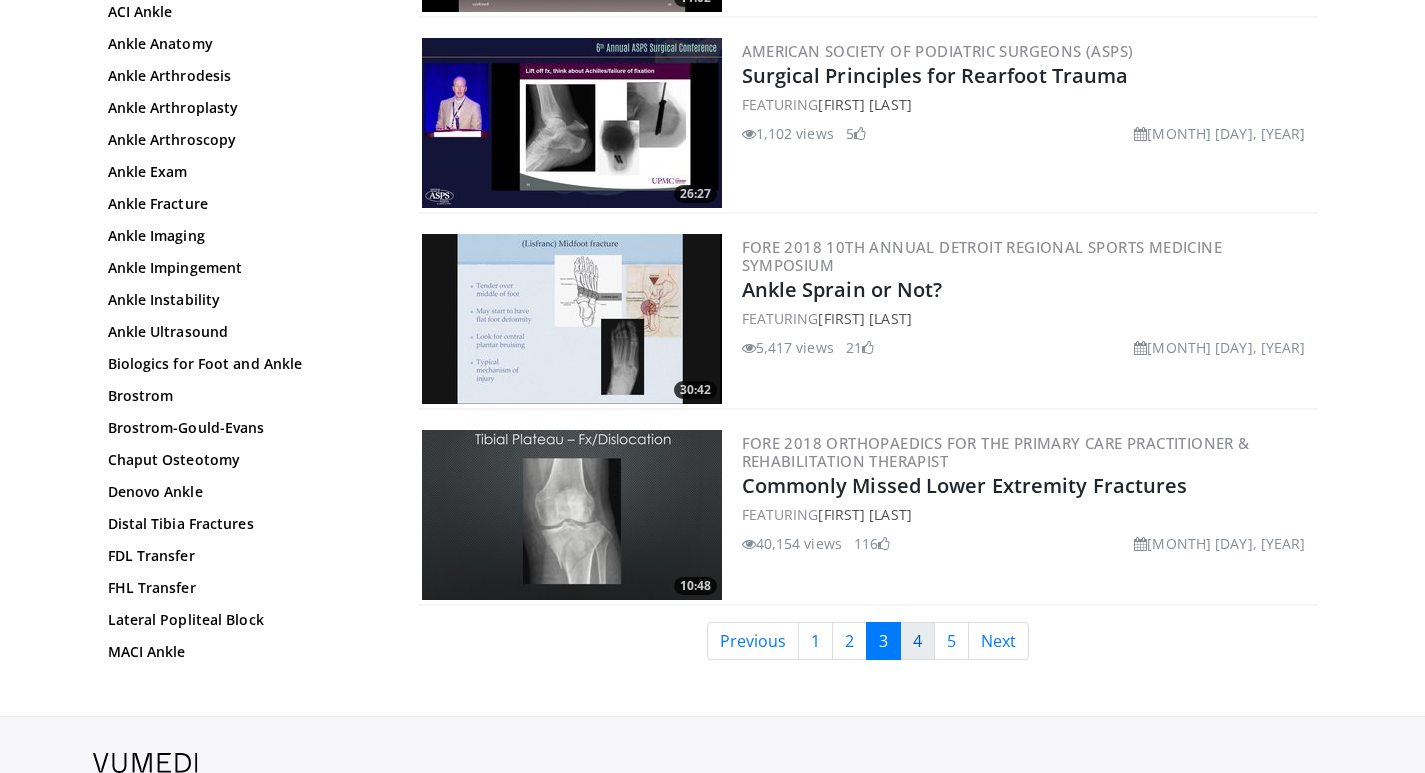click on "4" at bounding box center [917, 641] 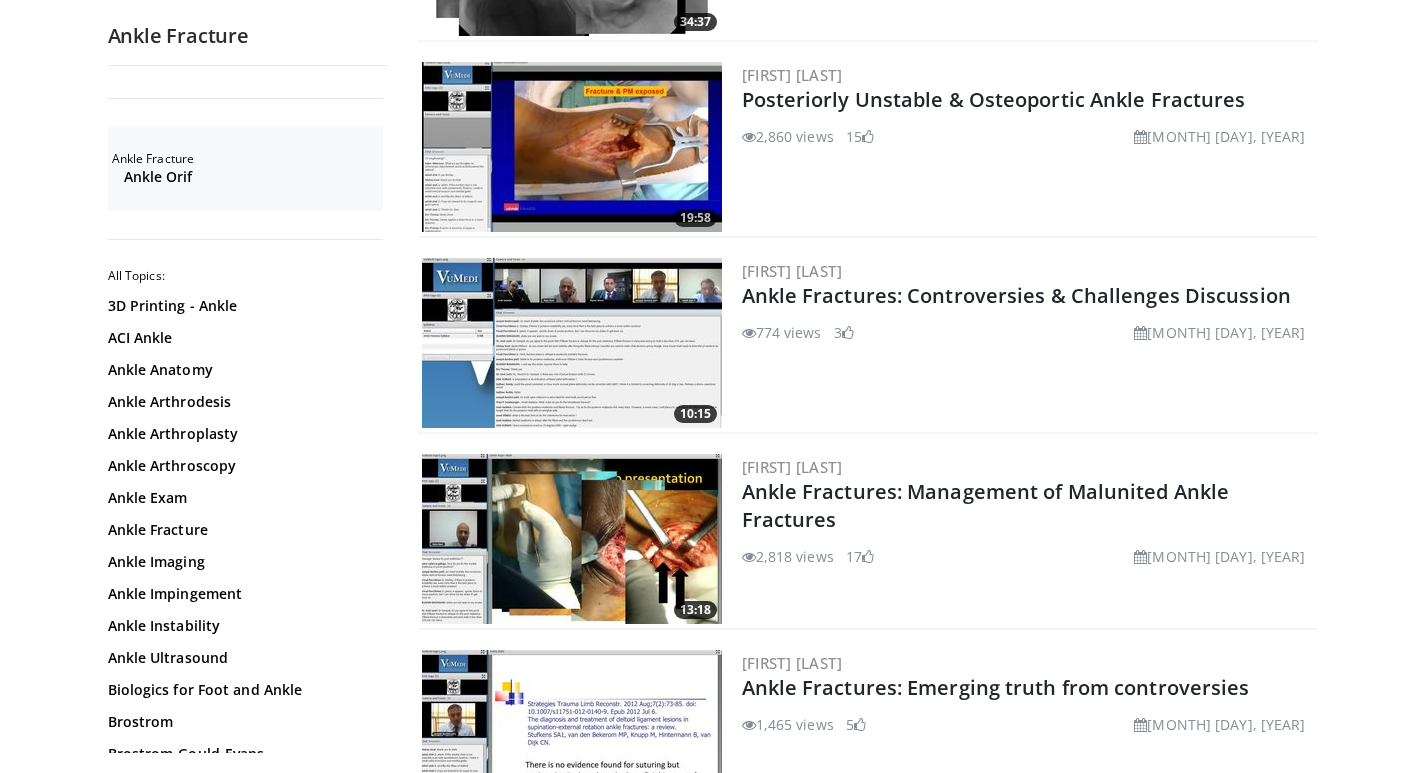 scroll, scrollTop: 3900, scrollLeft: 0, axis: vertical 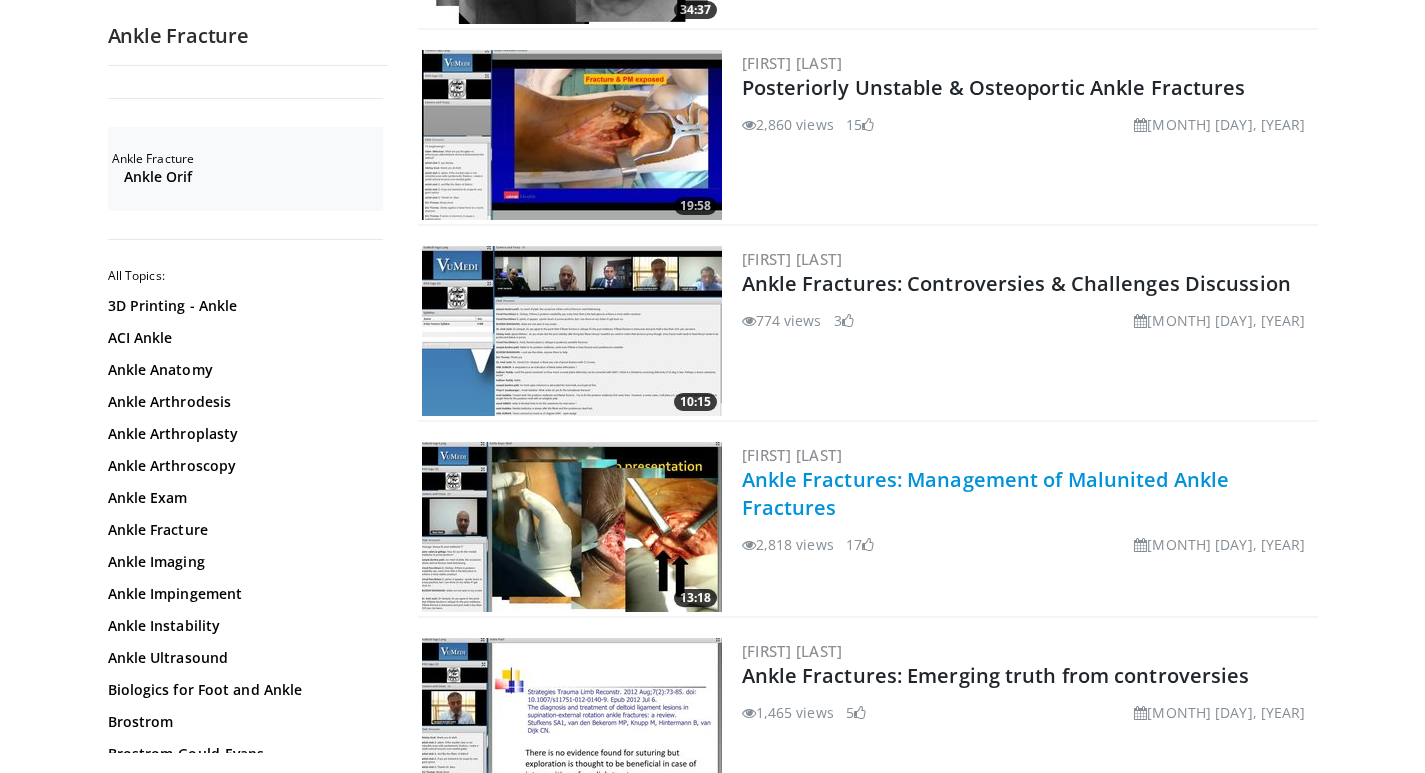 click on "Ankle Fractures: Management of Malunited Ankle Fractures" at bounding box center [986, 493] 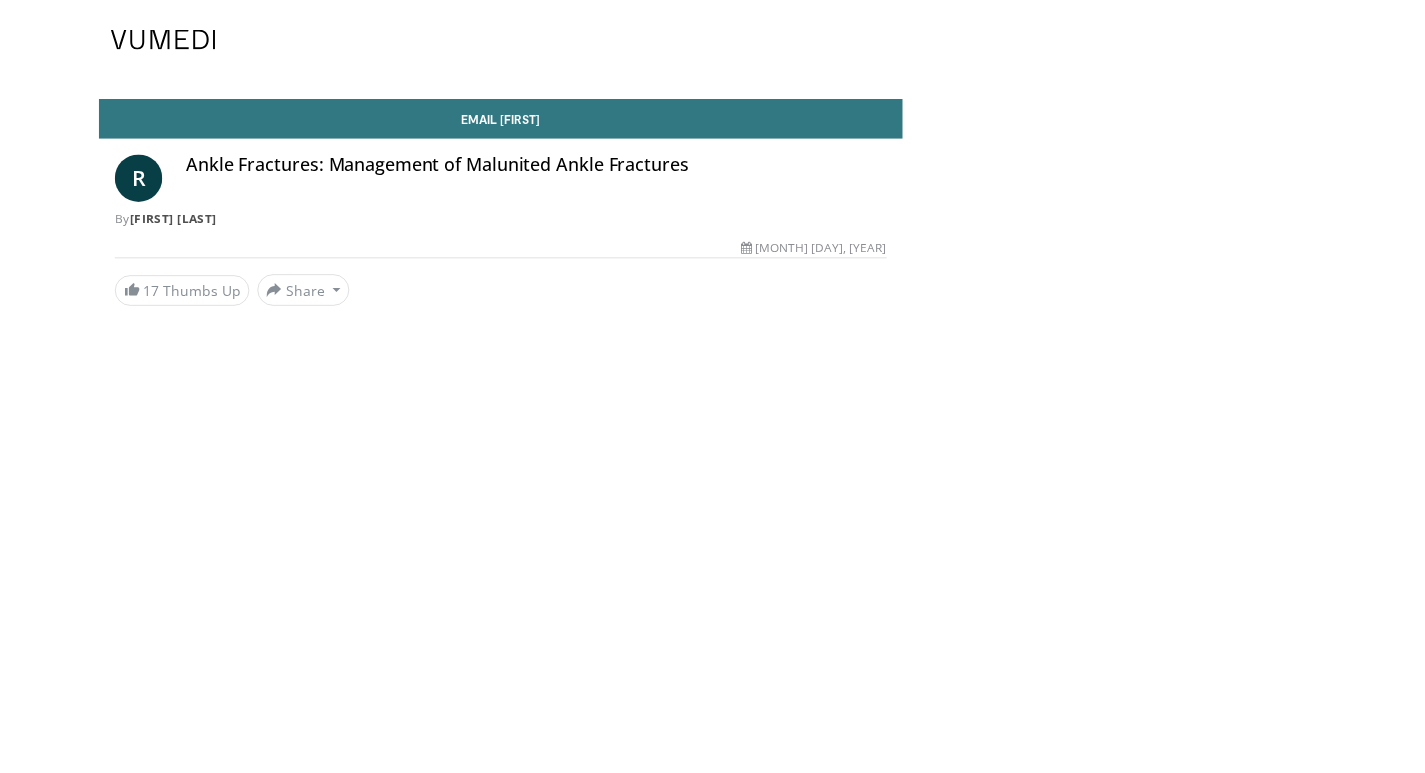 scroll, scrollTop: 0, scrollLeft: 0, axis: both 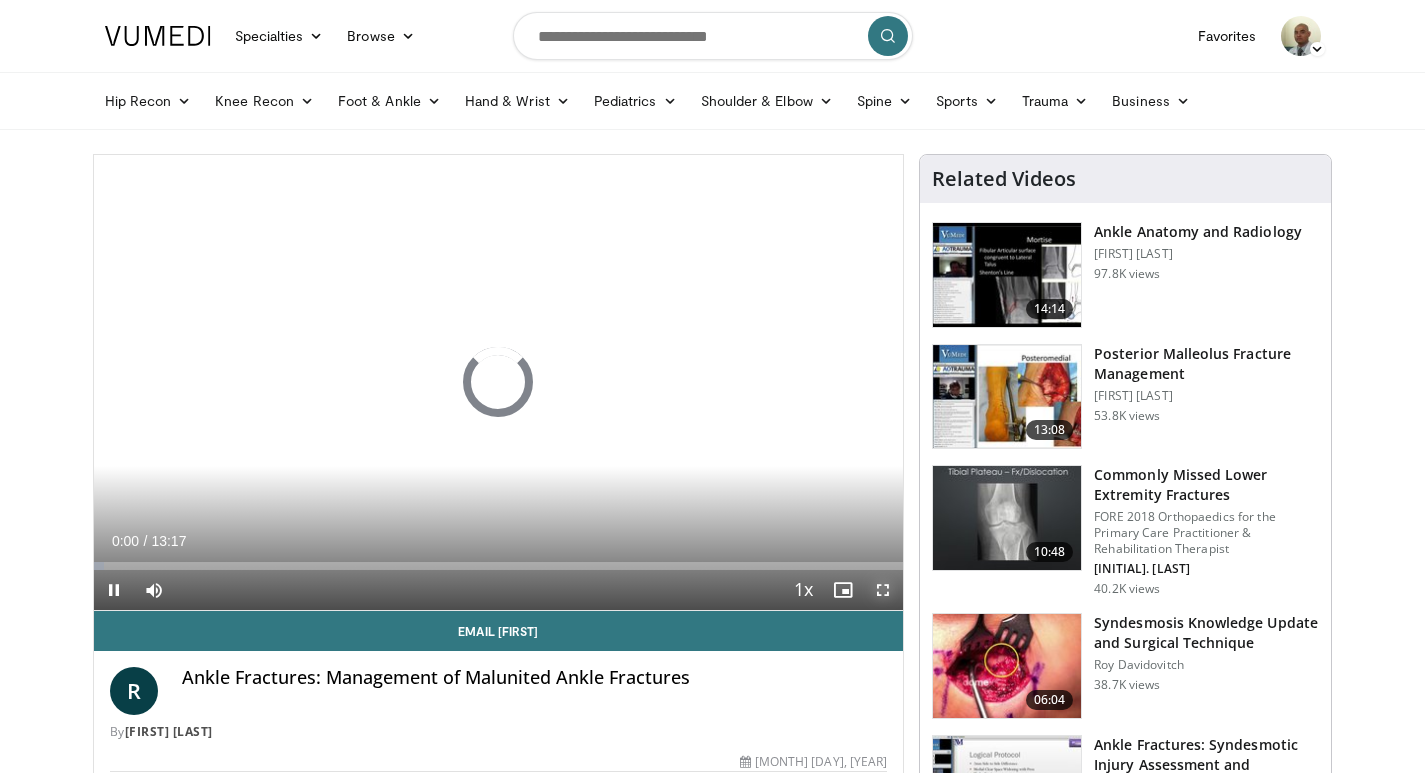 click at bounding box center (883, 590) 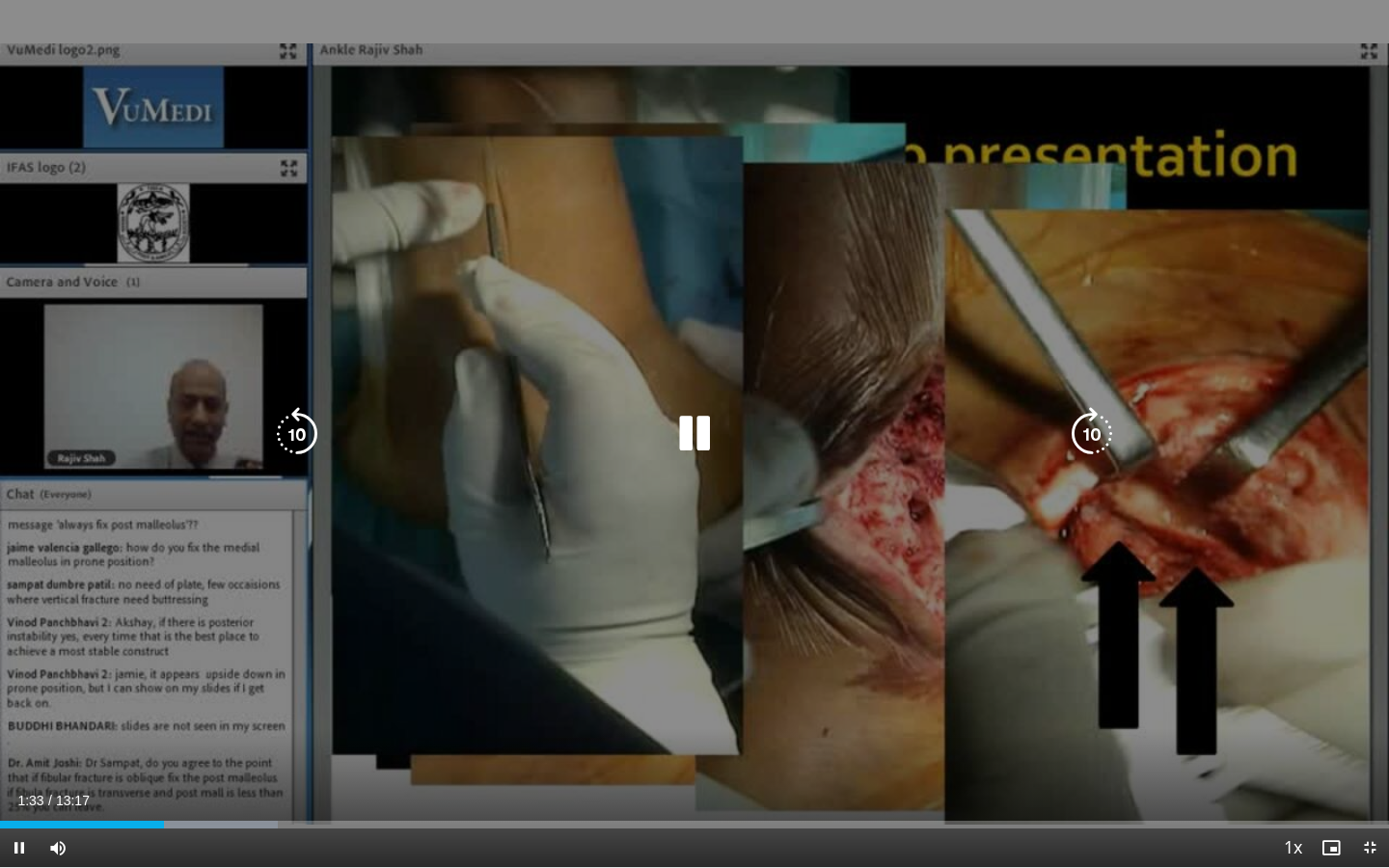click at bounding box center (694, 434) 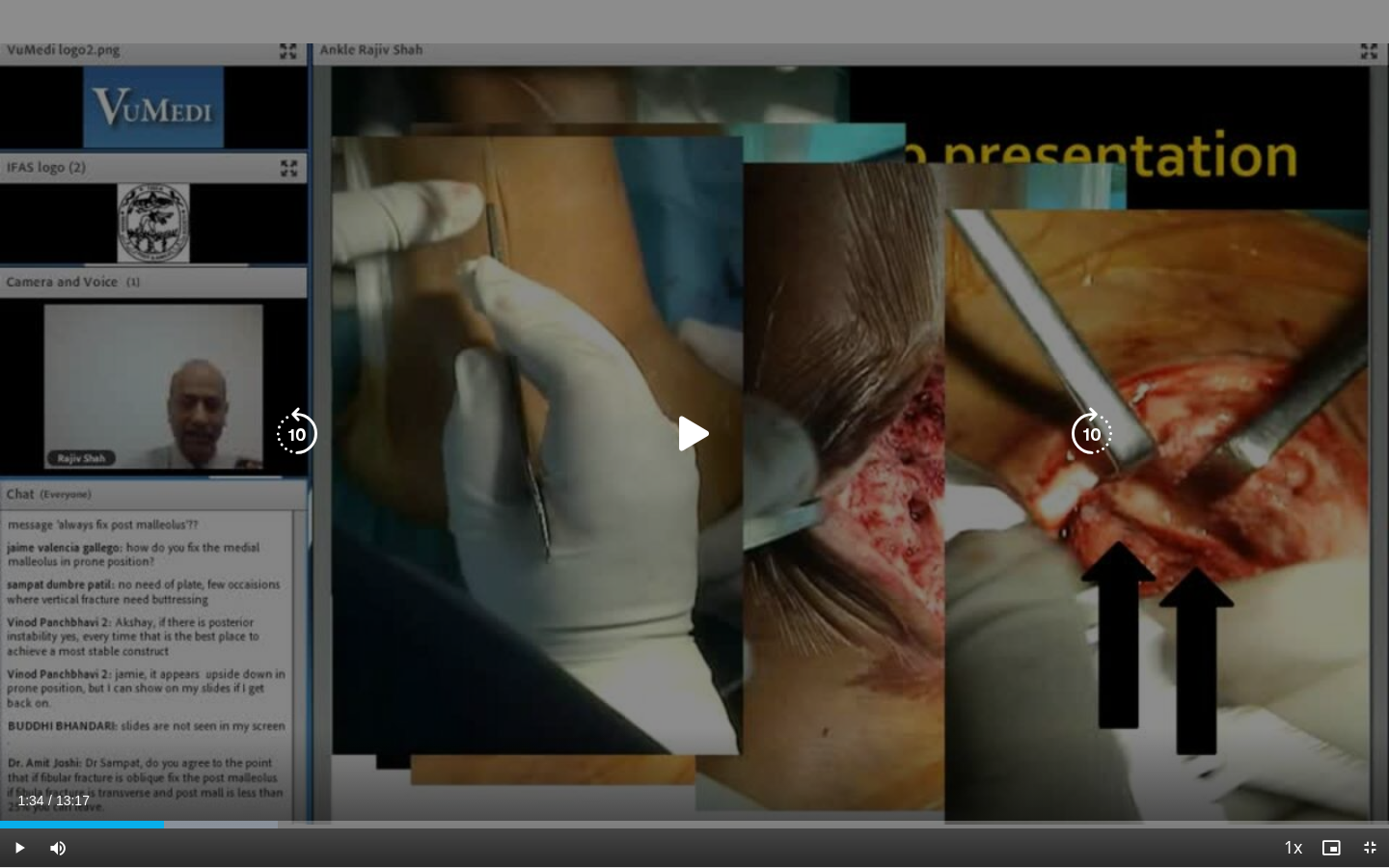 click at bounding box center (694, 434) 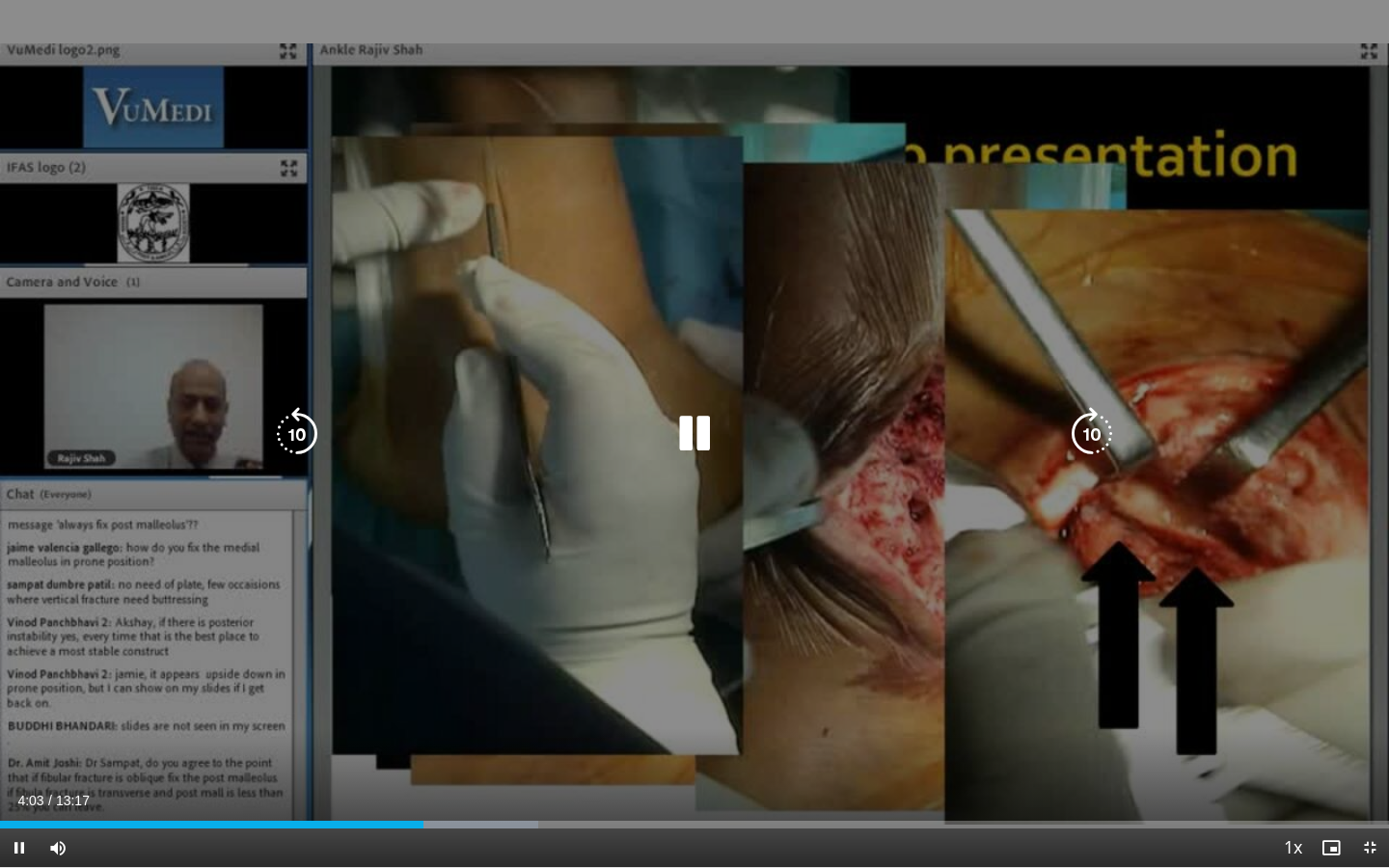 click at bounding box center [694, 434] 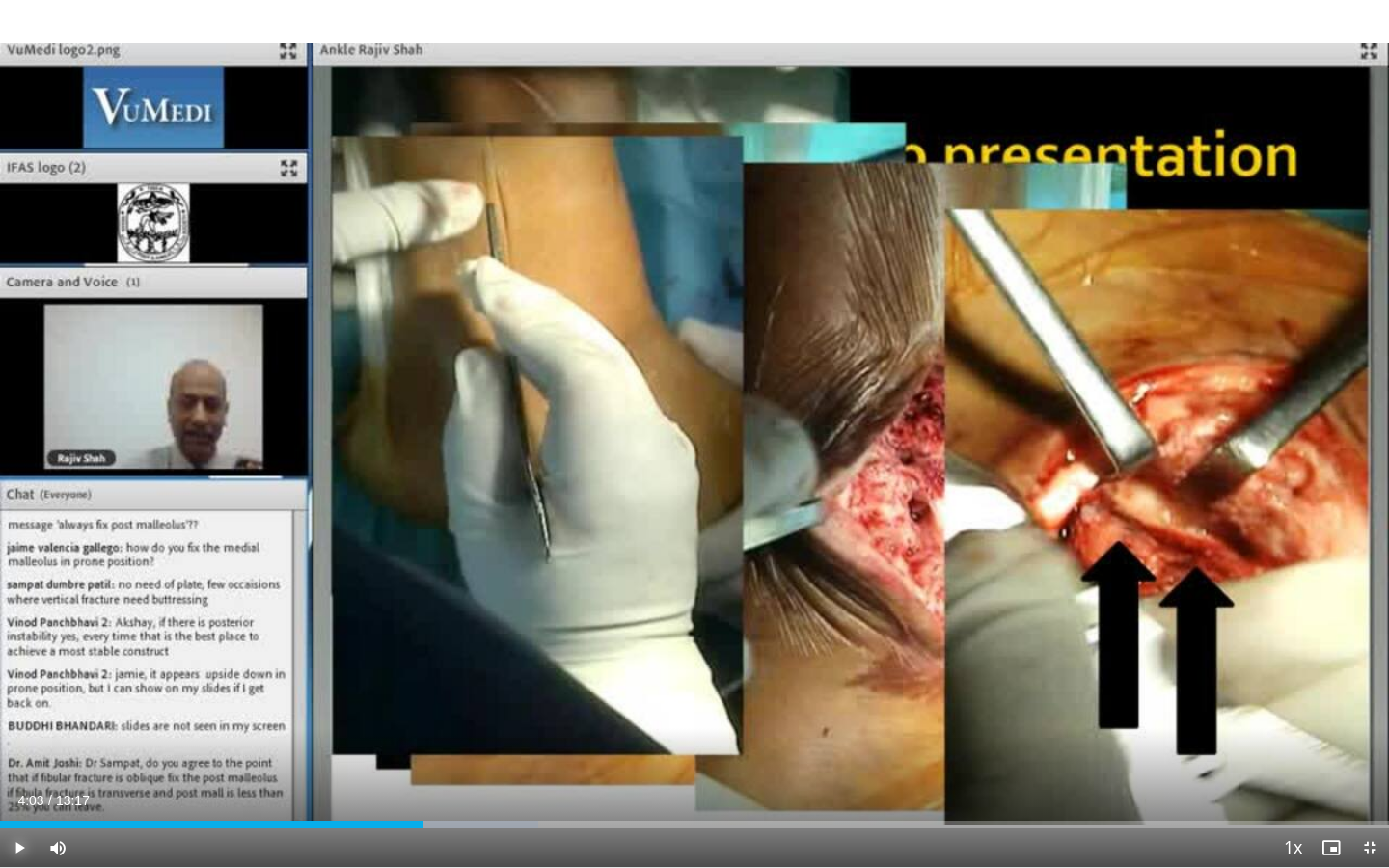 click at bounding box center (19, 848) 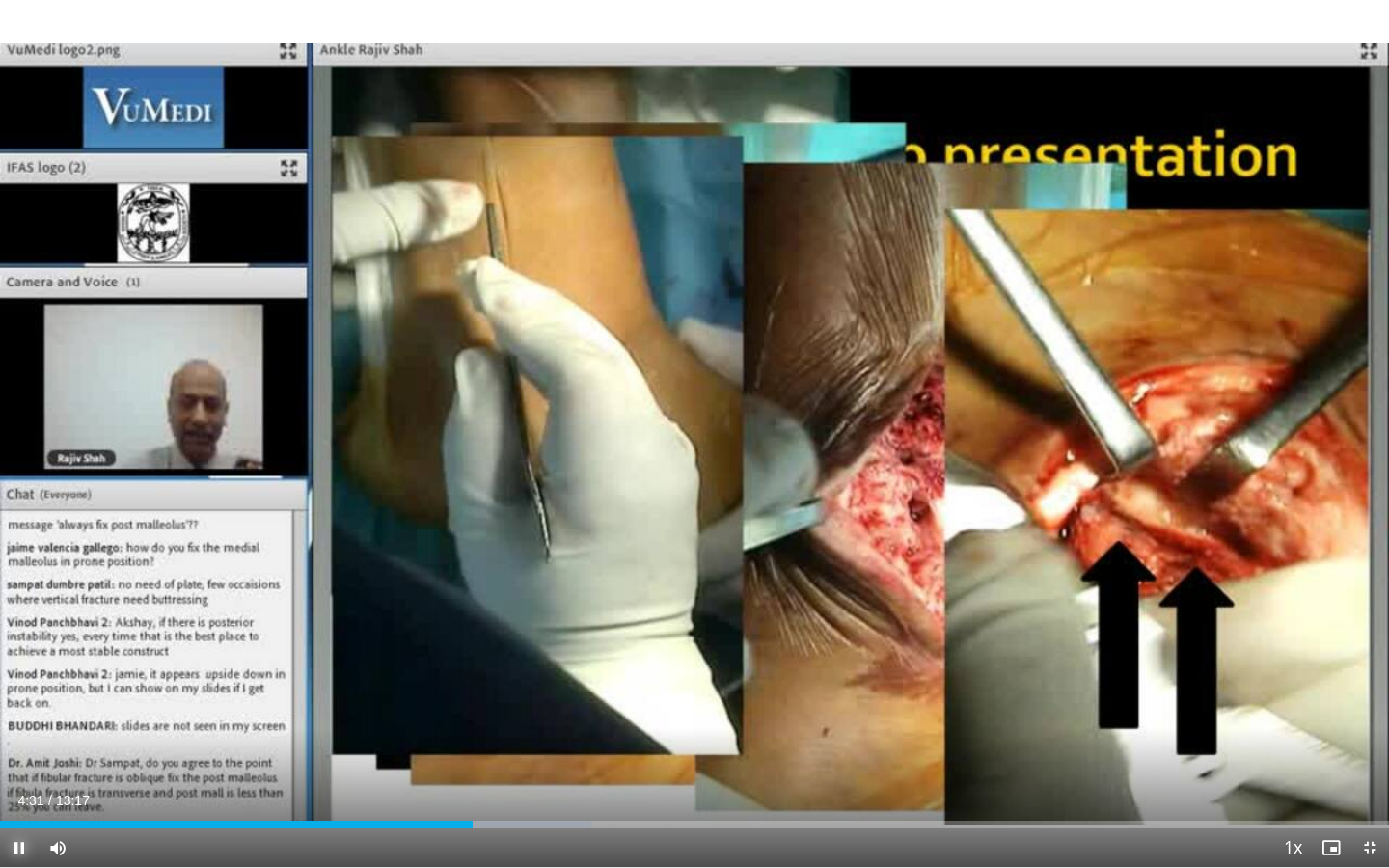 click at bounding box center (19, 848) 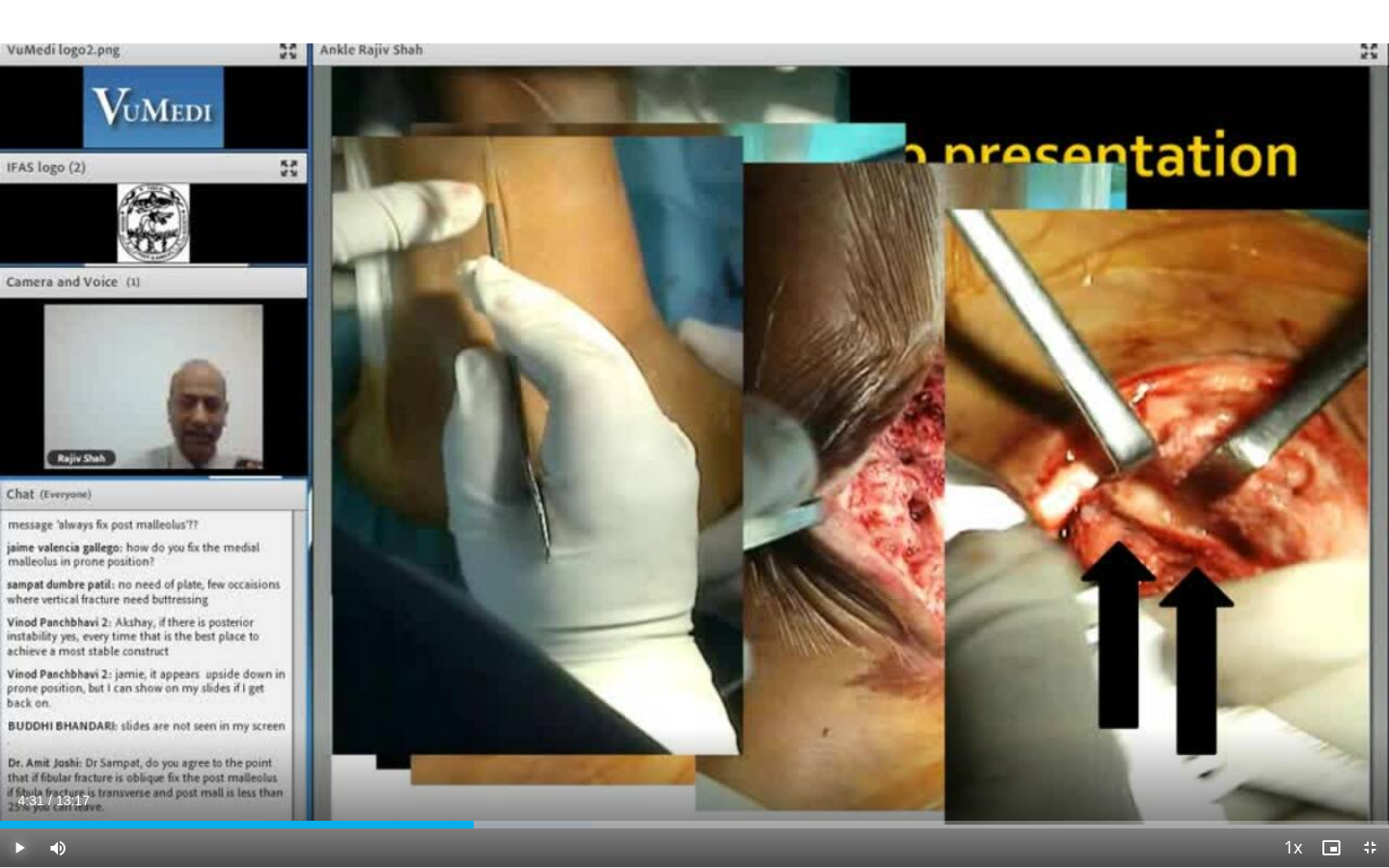 click at bounding box center [19, 848] 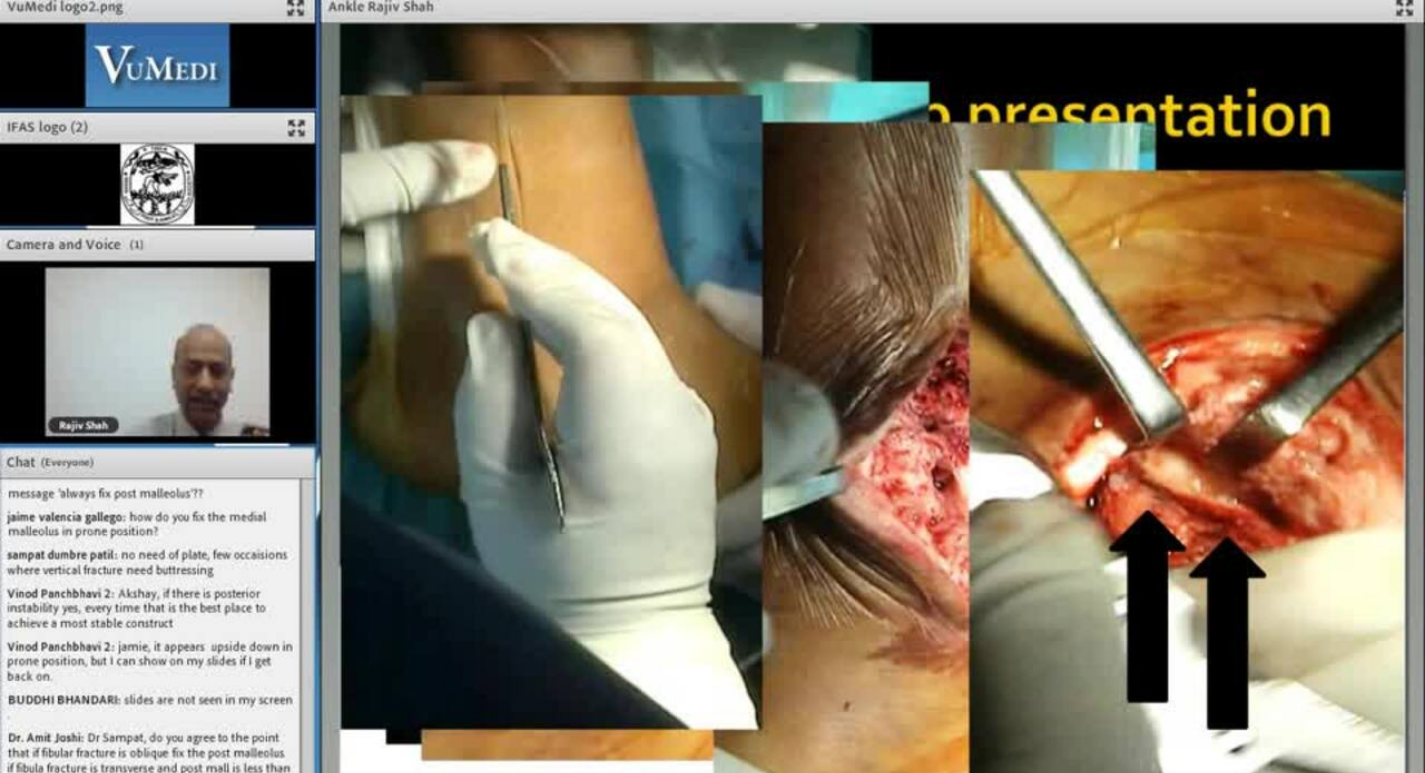 scroll, scrollTop: 0, scrollLeft: 0, axis: both 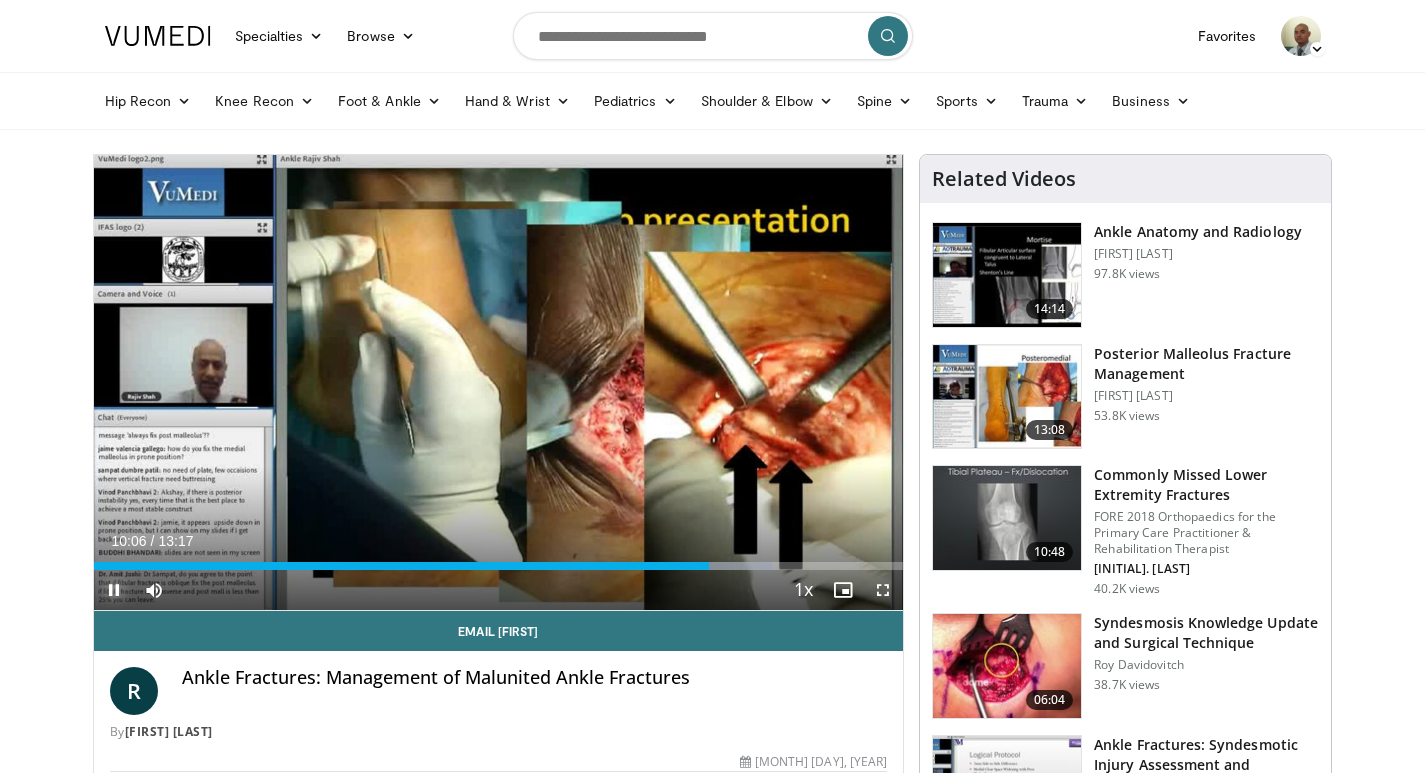 click at bounding box center (114, 590) 